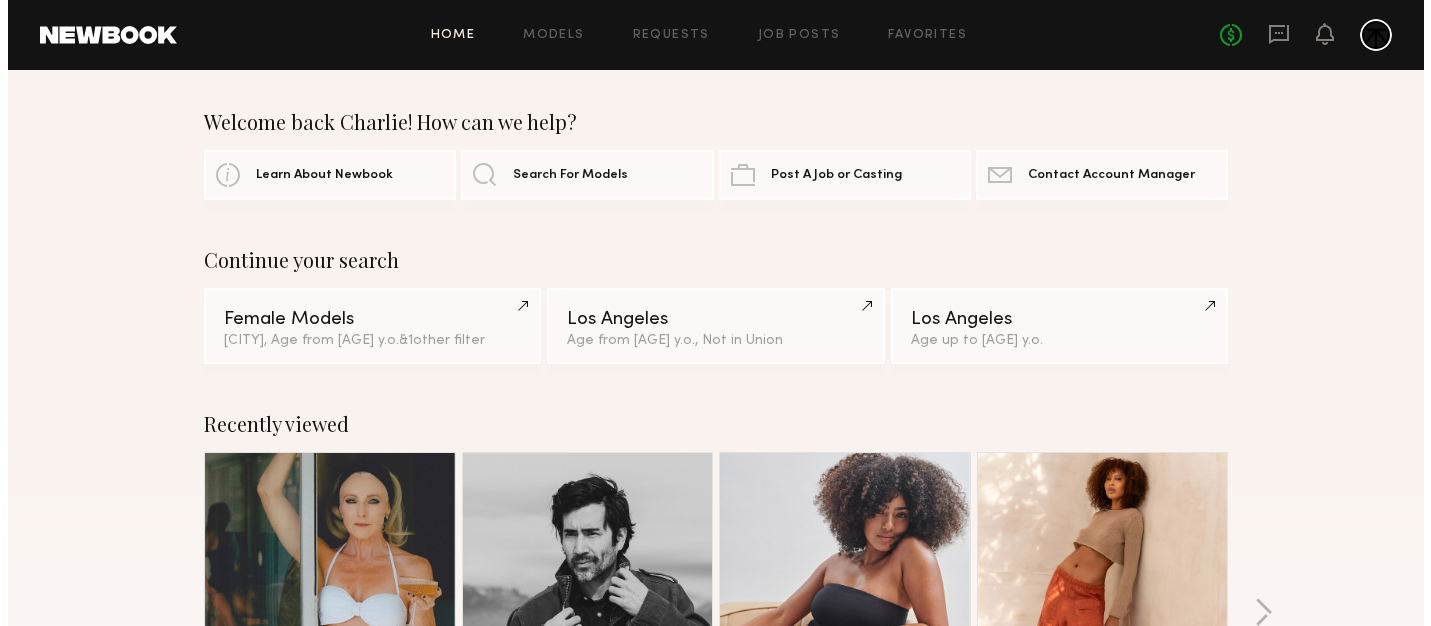 scroll, scrollTop: 0, scrollLeft: 0, axis: both 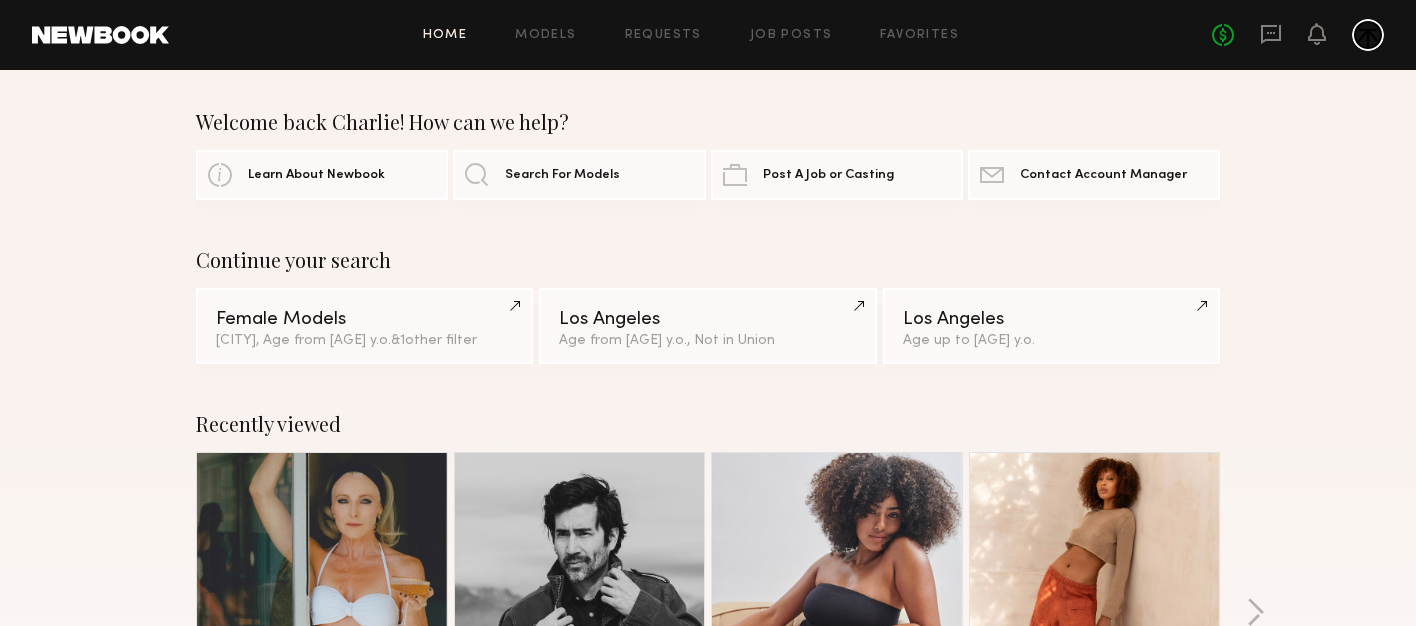 click on "Home Models Requests Job Posts Favorites Sign Out No fees up to $5,000" 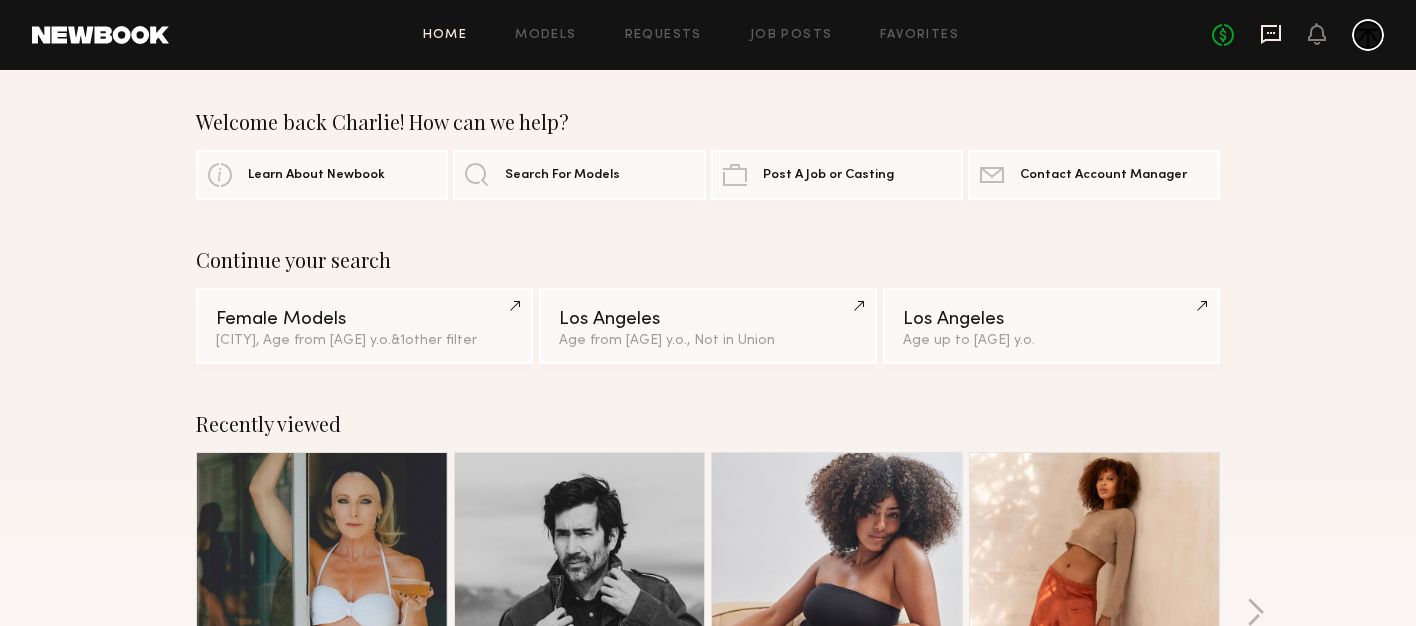 click 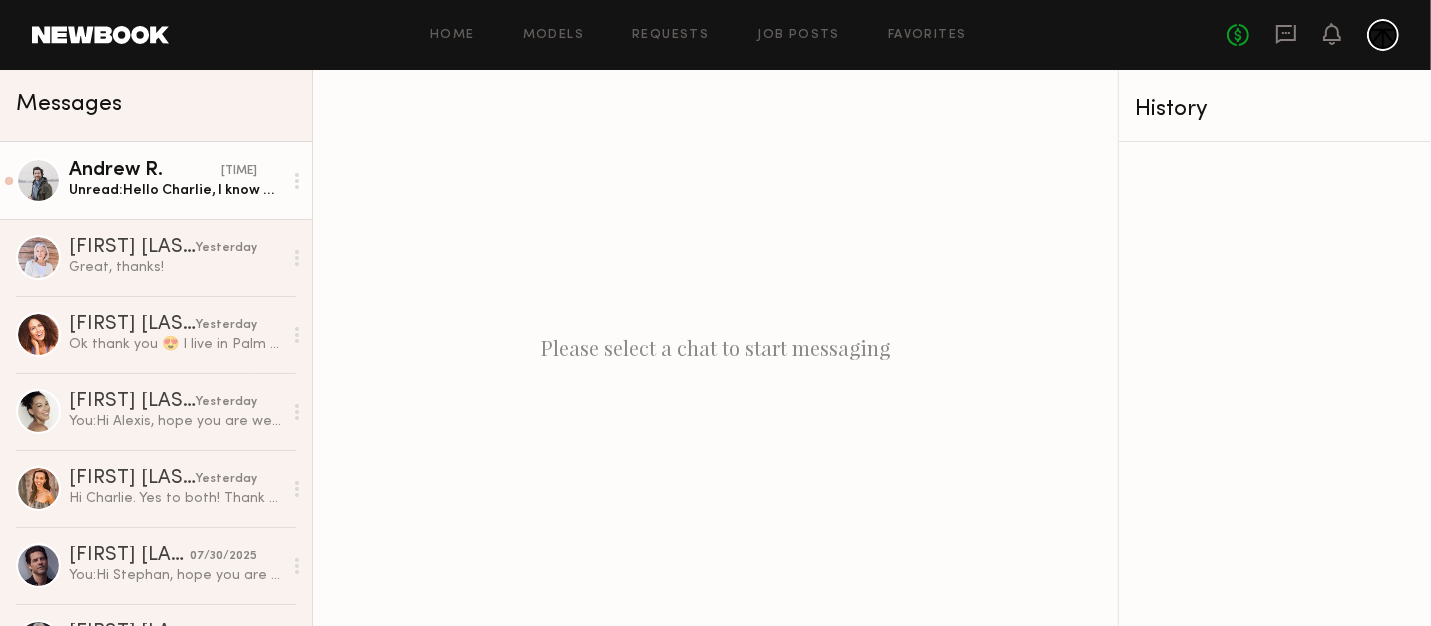 click on "Andrew R." 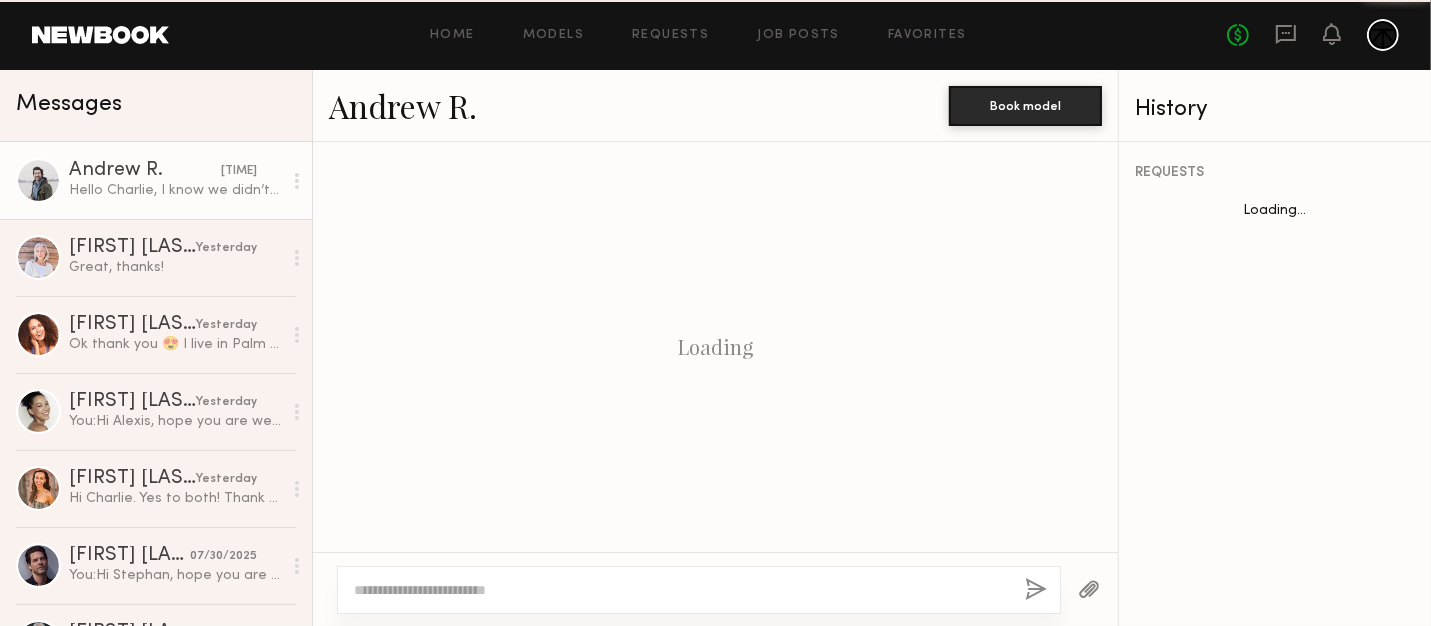scroll, scrollTop: 2704, scrollLeft: 0, axis: vertical 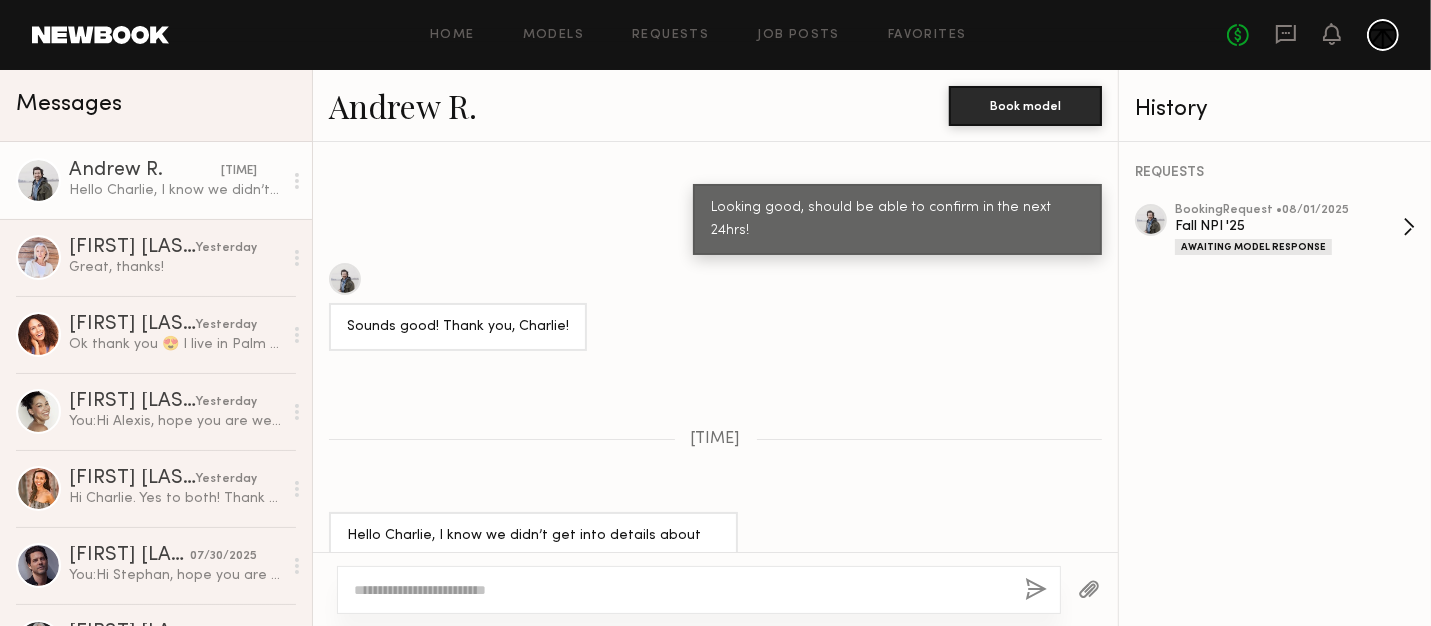 click on "Fall NPI '25" 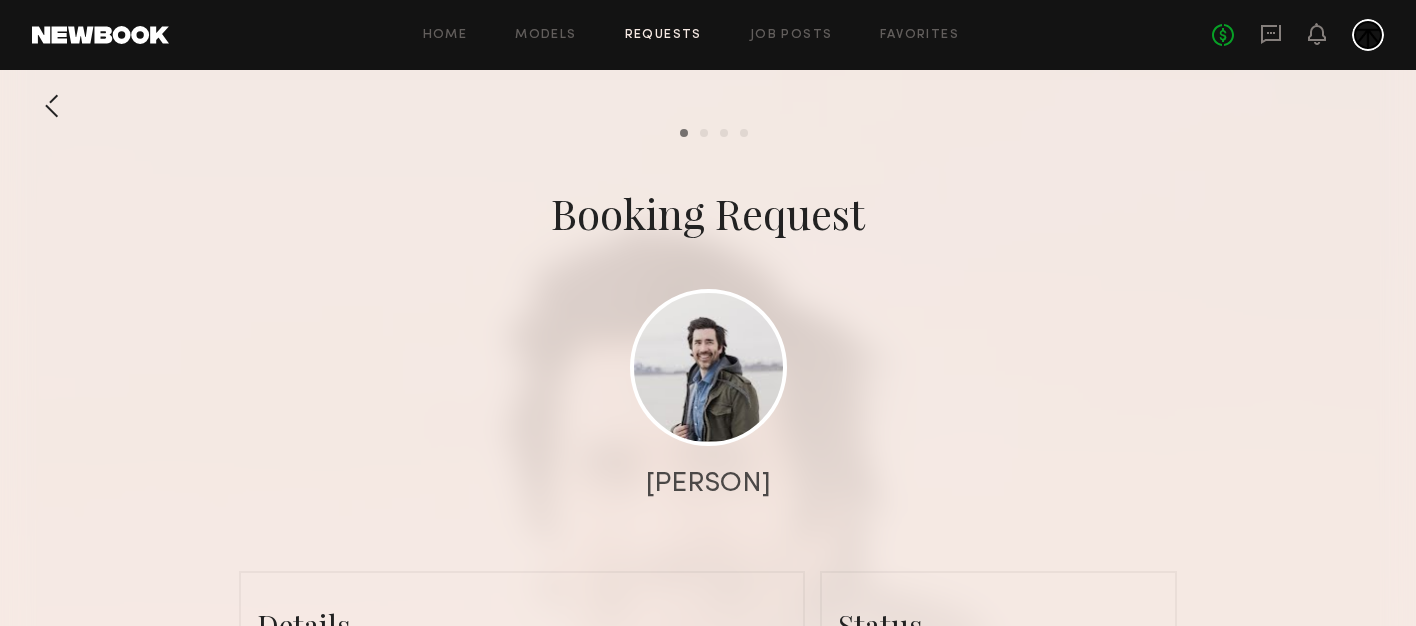 scroll, scrollTop: 430, scrollLeft: 0, axis: vertical 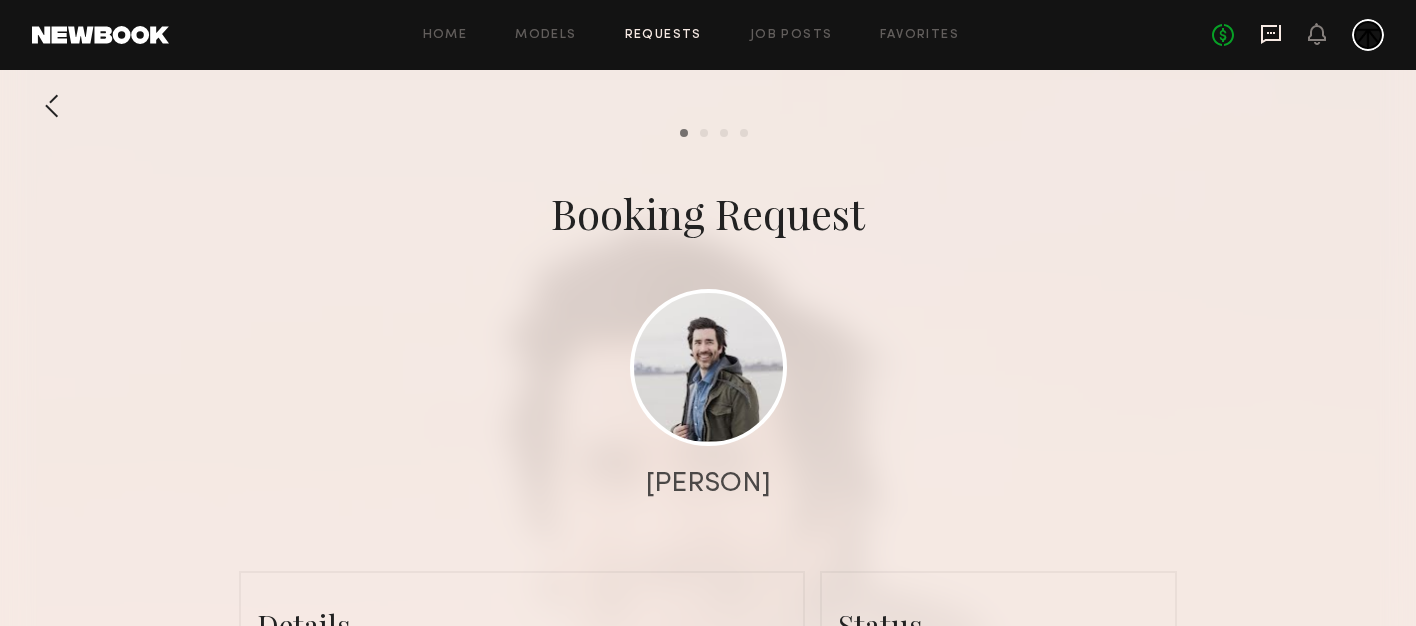 click 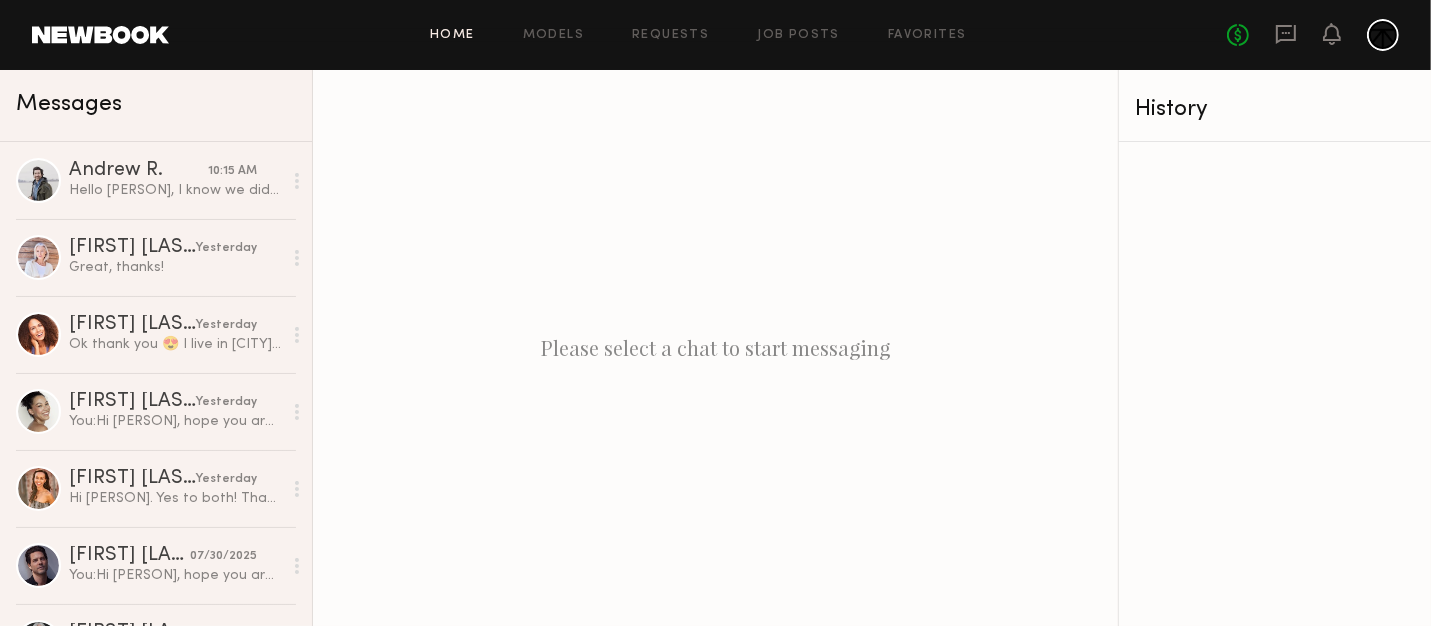 click on "Home" 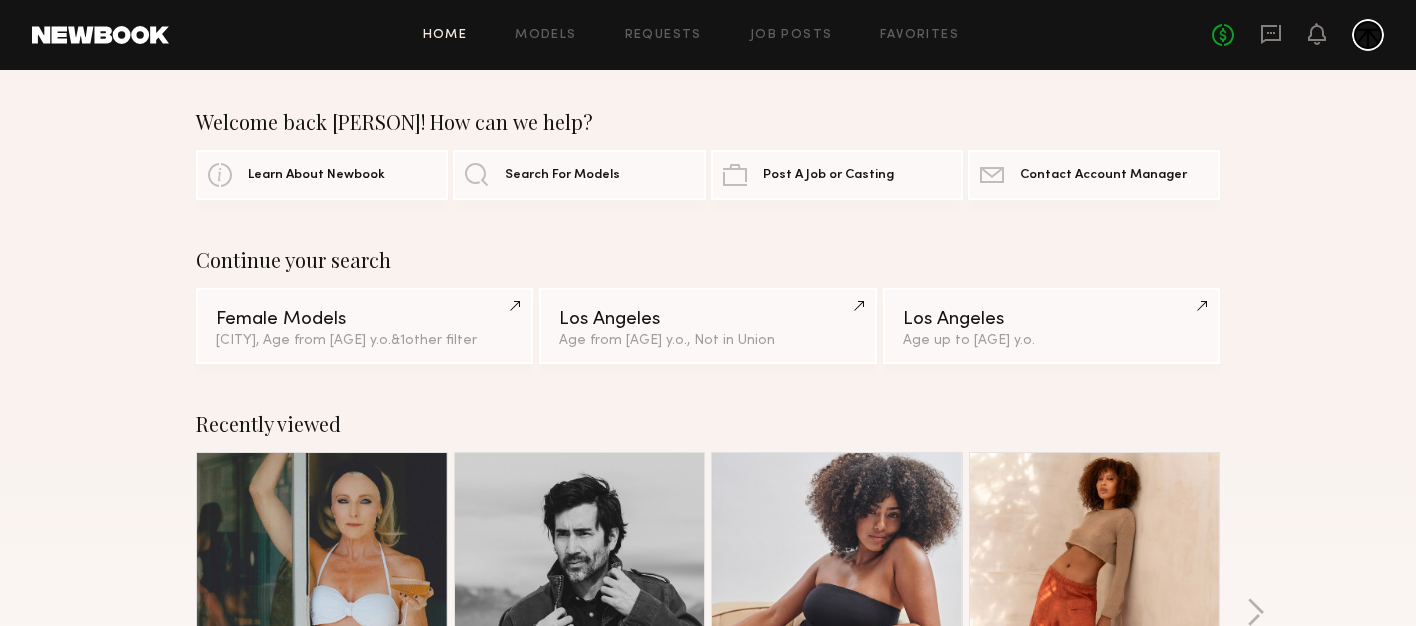 click 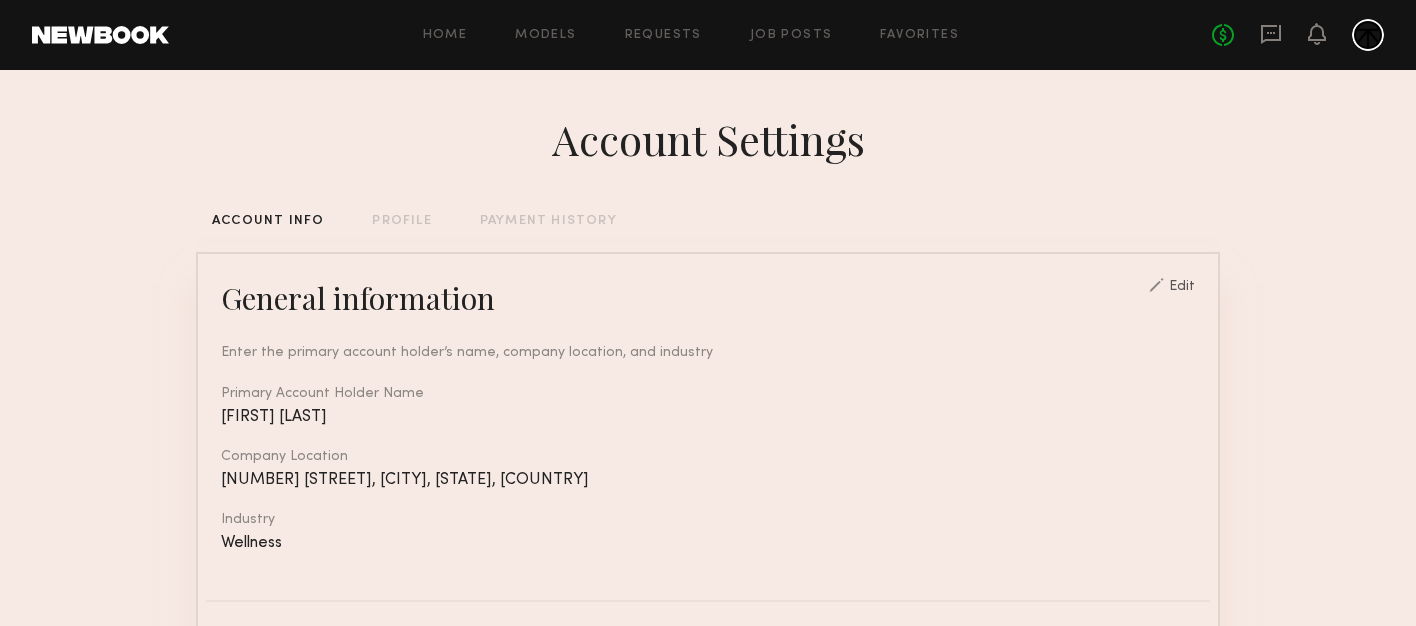 click on "Account Settings  ACCOUNT INFO   PROFILE   PAYMENT HISTORY  General information Edit  Enter the primary account holder’s name, company location, and industry   Primary Account Holder Name   [PERSON]   Company Location   [NUMBER] [STREET], [CITY], [STATE], [COUNTRY]   Industry   Wellness  E-mail Address Edit  Current email:  [EMAIL] Verified Password Edit Phone Number Edit  Your phone number helps us keep you up to date with job updates by sending SMS notifications.   Associated Number  [PHONE] Payment Method Add and manage your payment methods using our secure payment system.  •••• [LAST 4 DIGITS]  Expiration: [DATE]  Update payment method Make all payments through Newbook  Always pay and communicate through Newbook to ensure you’re protected under our Terms of Service and your account remains in good standing according to our User Policies and expectations for partnership. Only bookings paid through the platform will receive the benefit of tax filing and compliance." 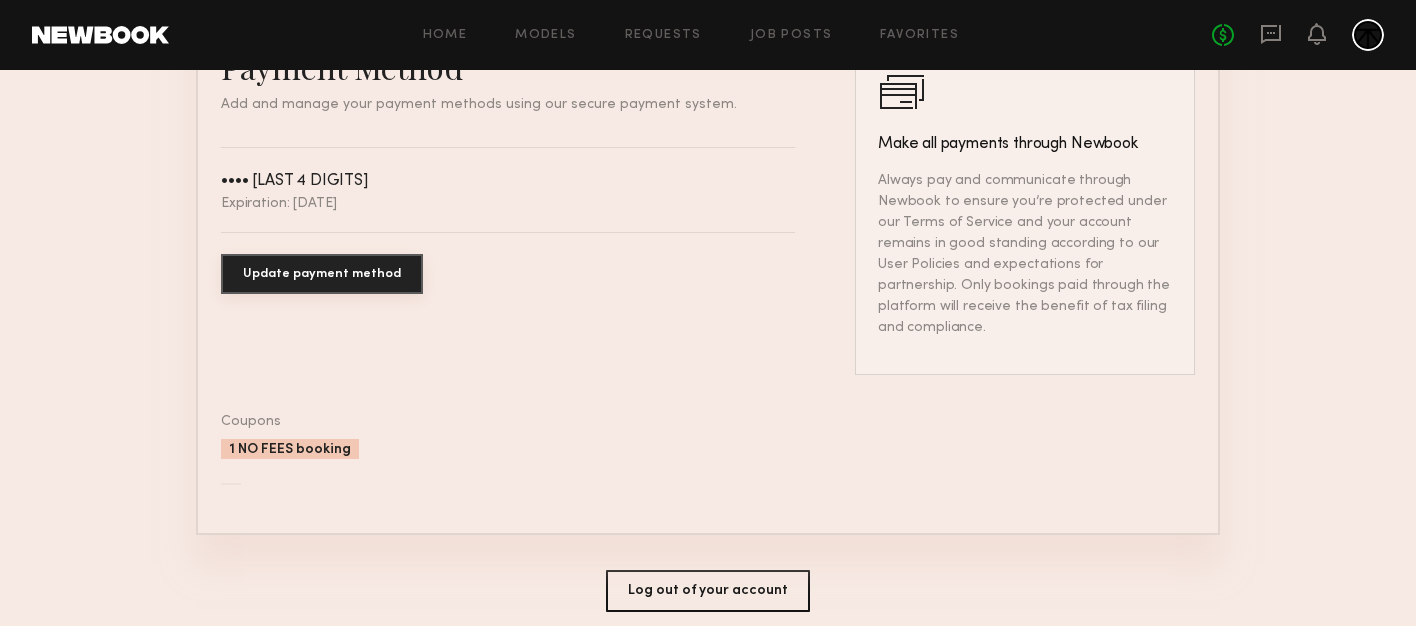 scroll, scrollTop: 1249, scrollLeft: 0, axis: vertical 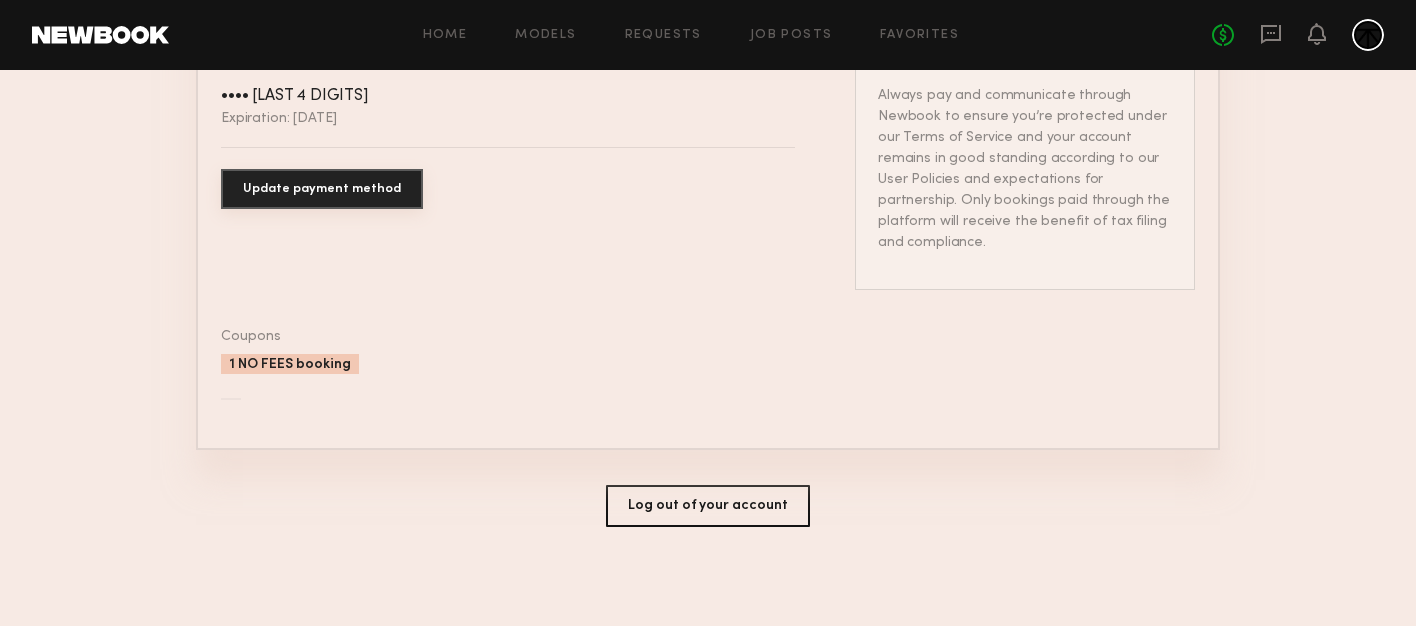 click on "1 NO FEES booking" 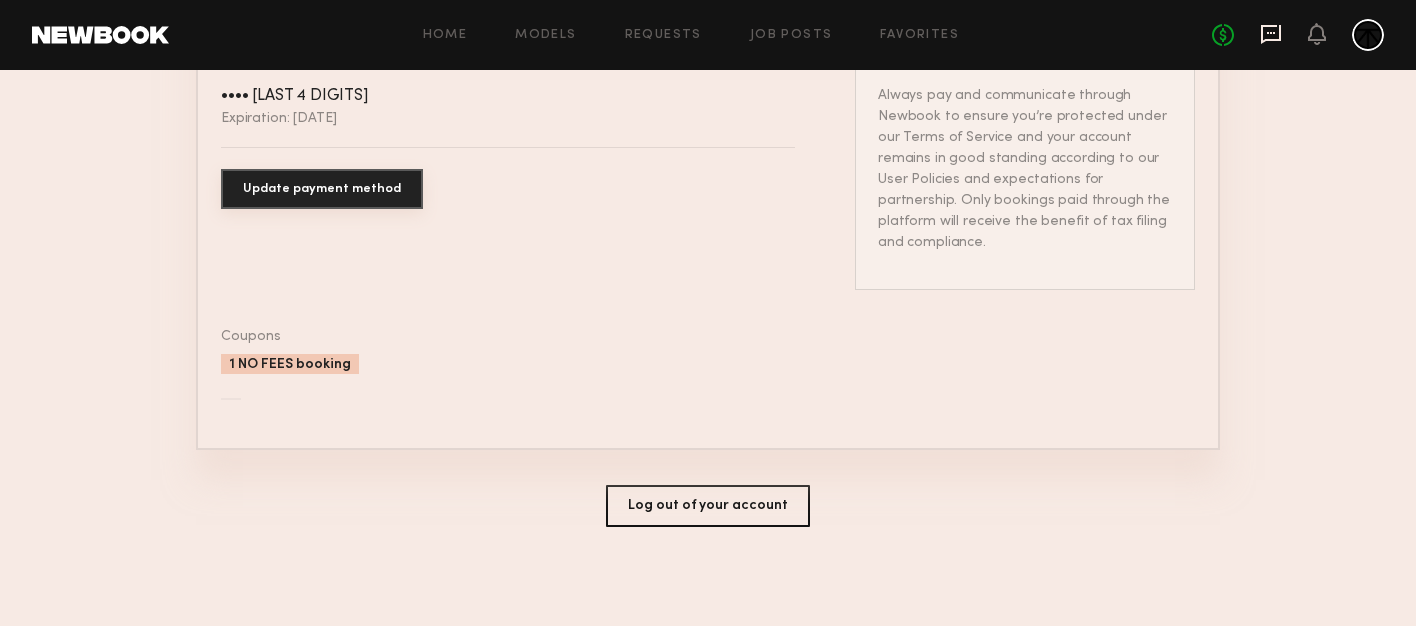 click 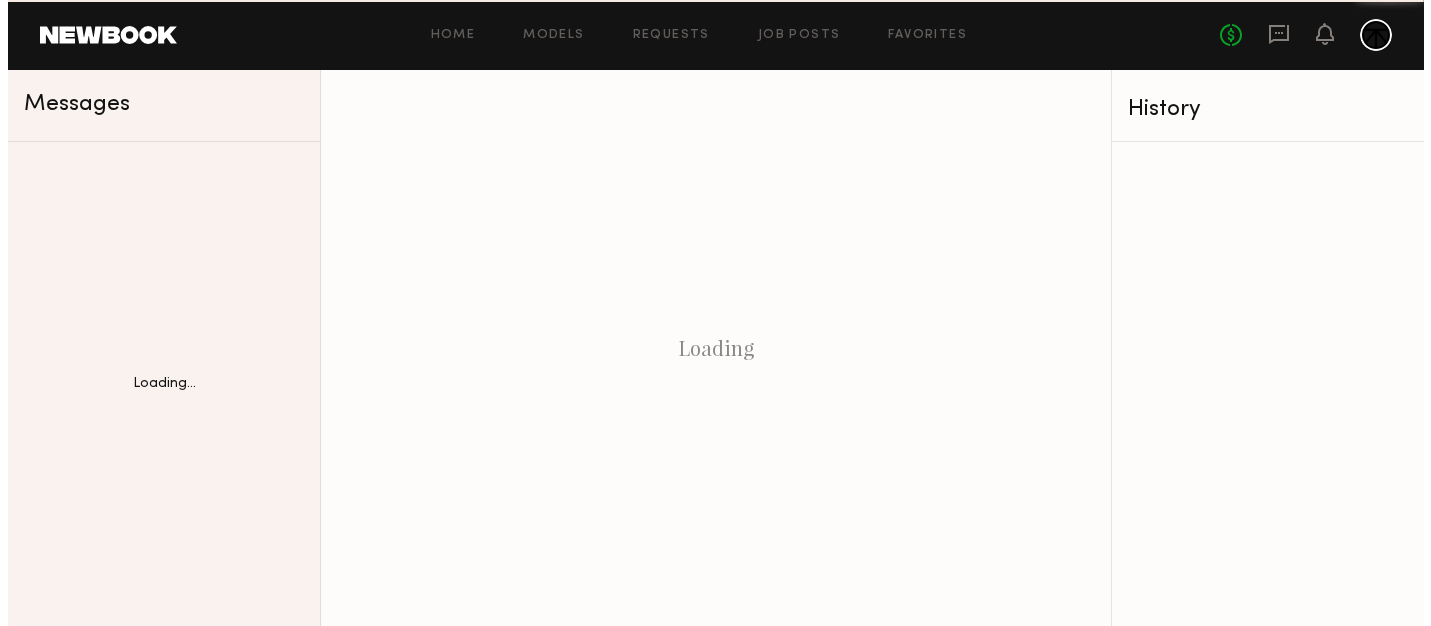 scroll, scrollTop: 0, scrollLeft: 0, axis: both 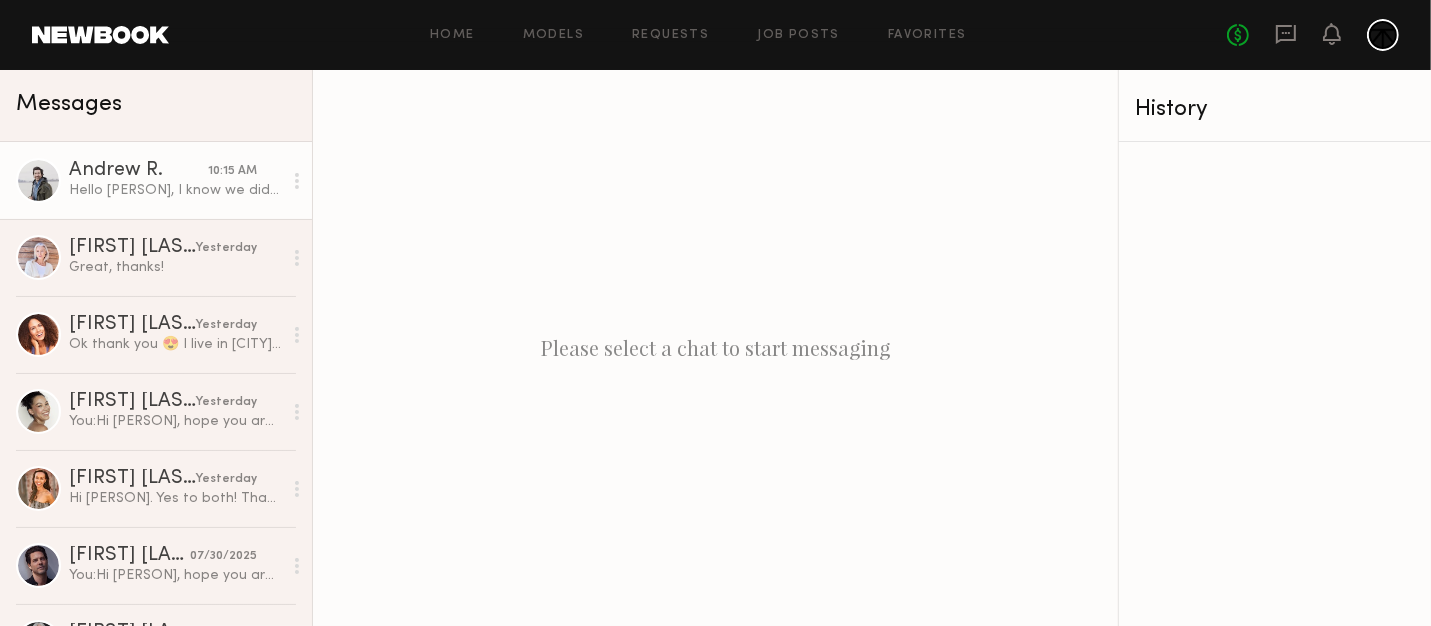 click on "Hello [PERSON], I know we didn’t get into details about the rate/usage, but would it be possible to do $[PRICE] for two year use? Or could we do the original rate for one year?" 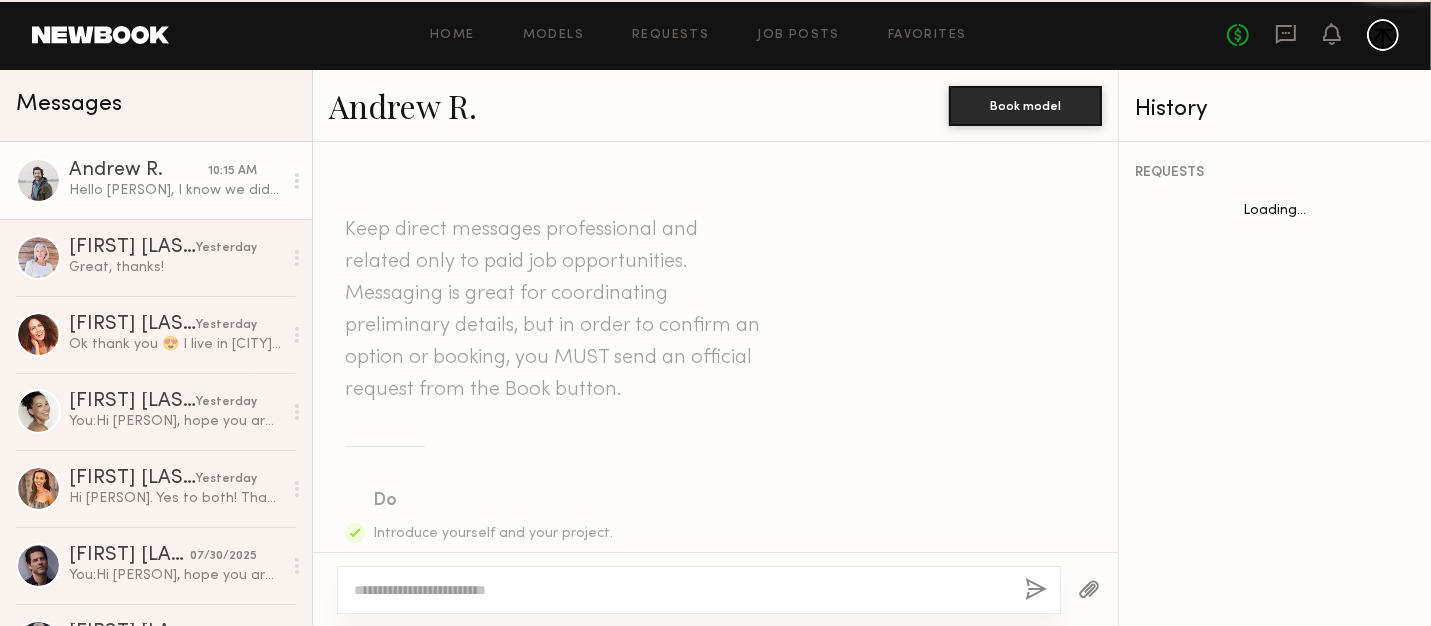 scroll, scrollTop: 2704, scrollLeft: 0, axis: vertical 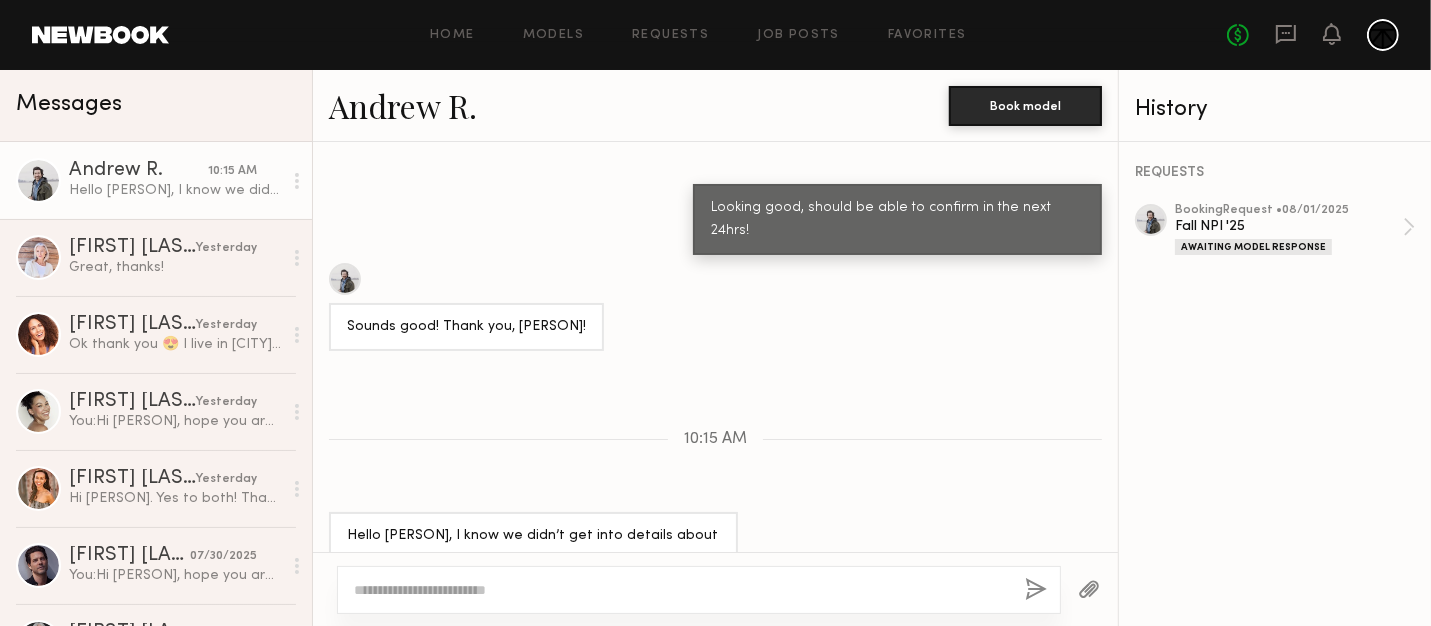click 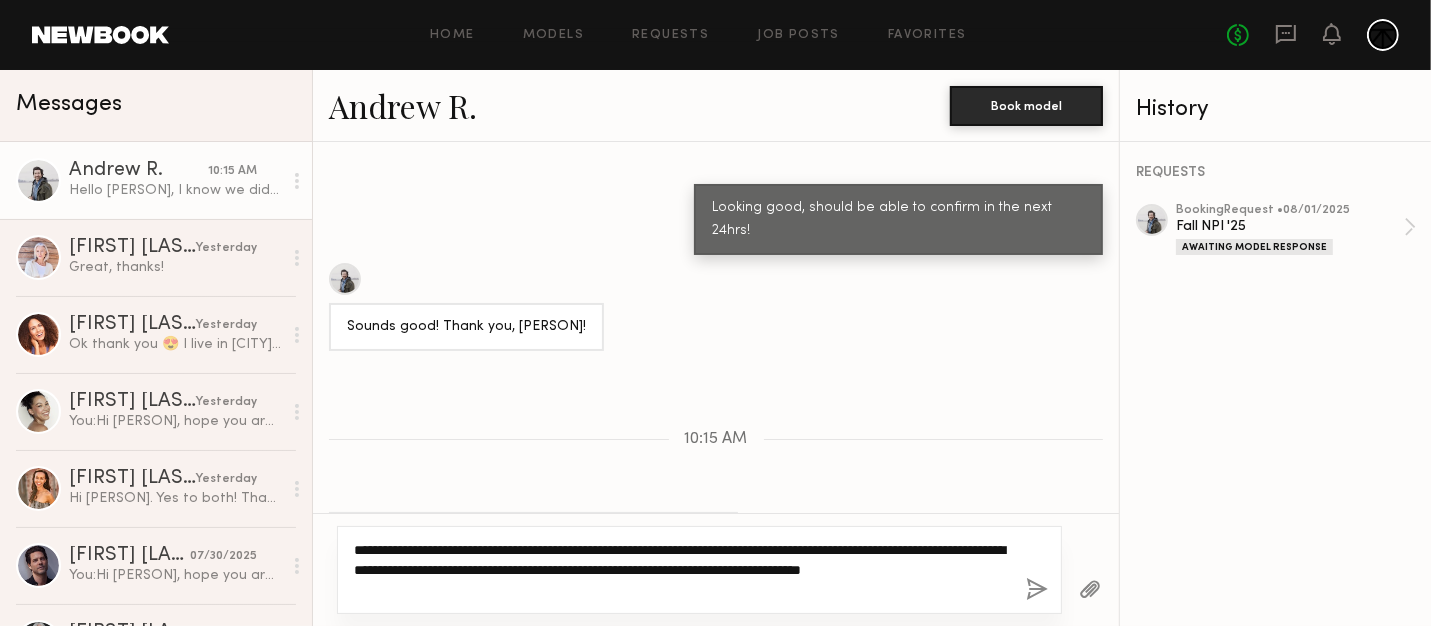 scroll, scrollTop: 2742, scrollLeft: 0, axis: vertical 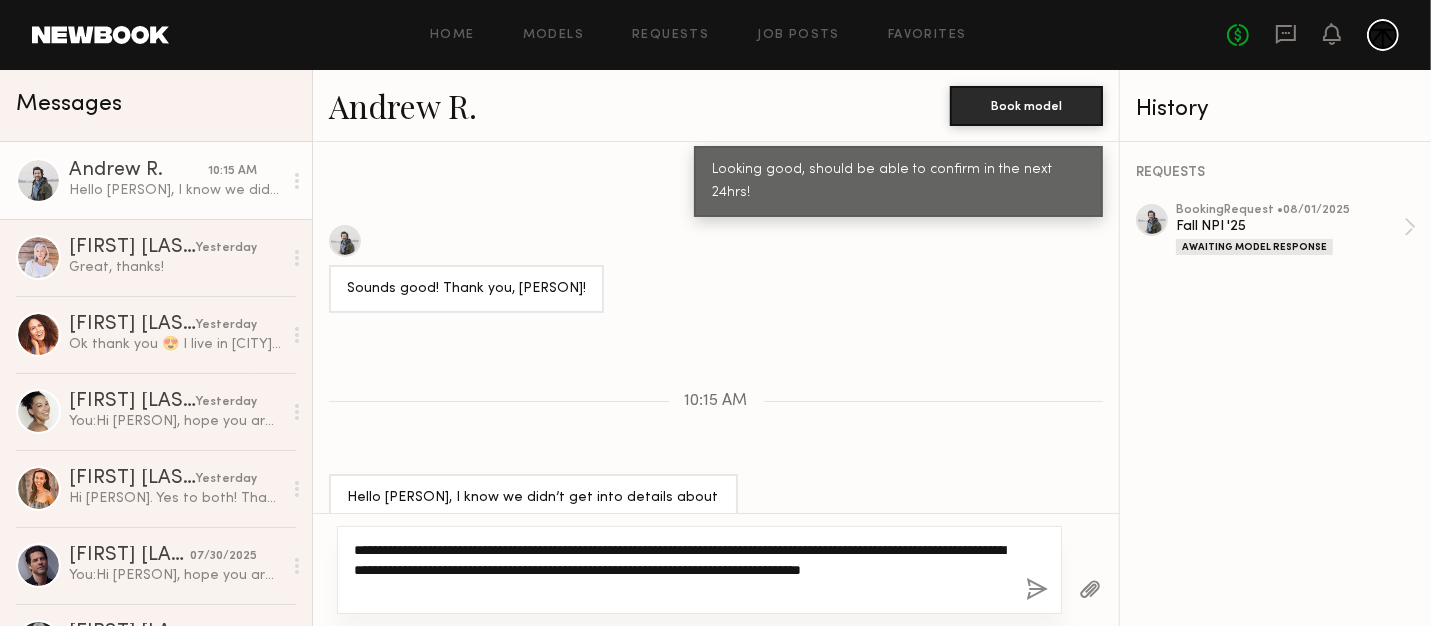 click on "**********" 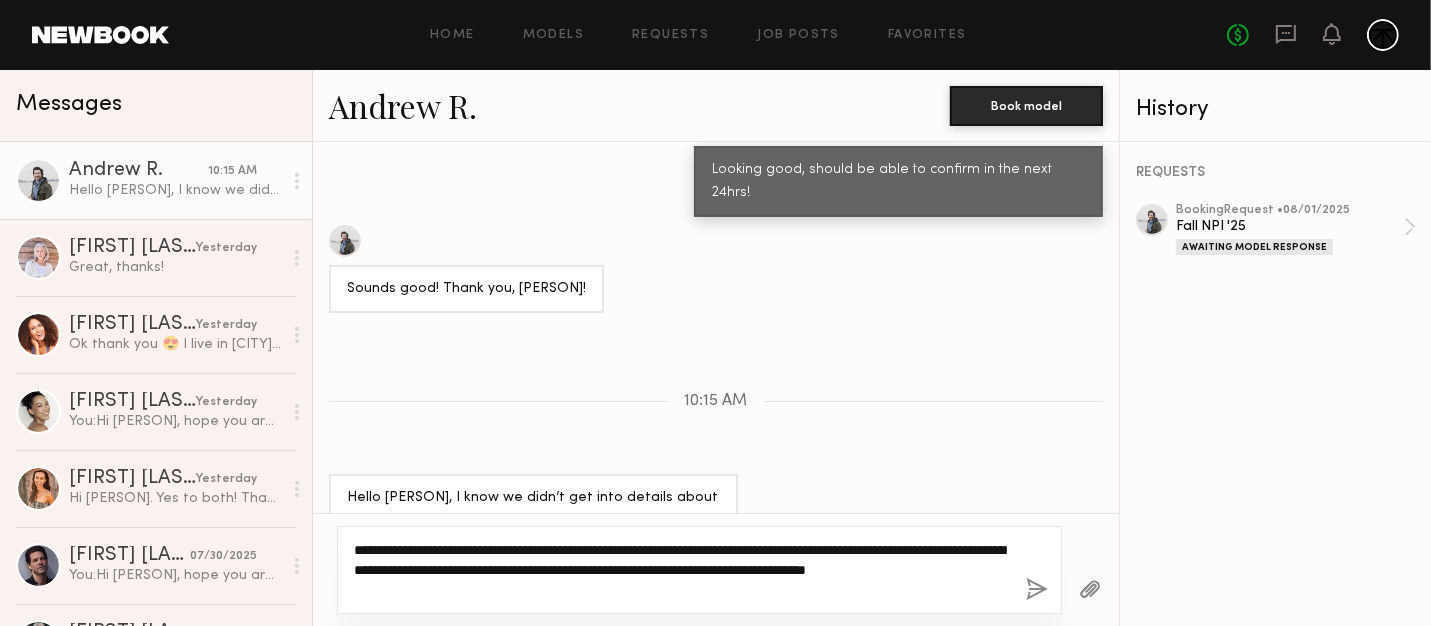 click on "**********" 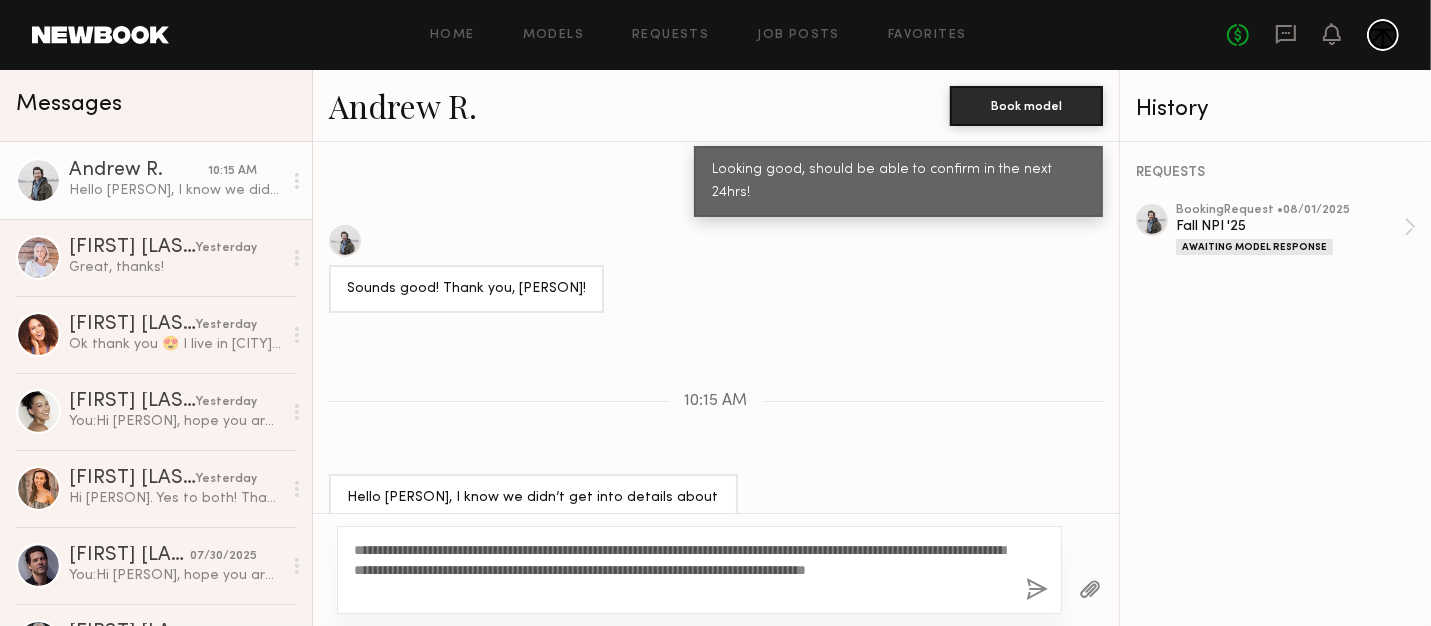 click 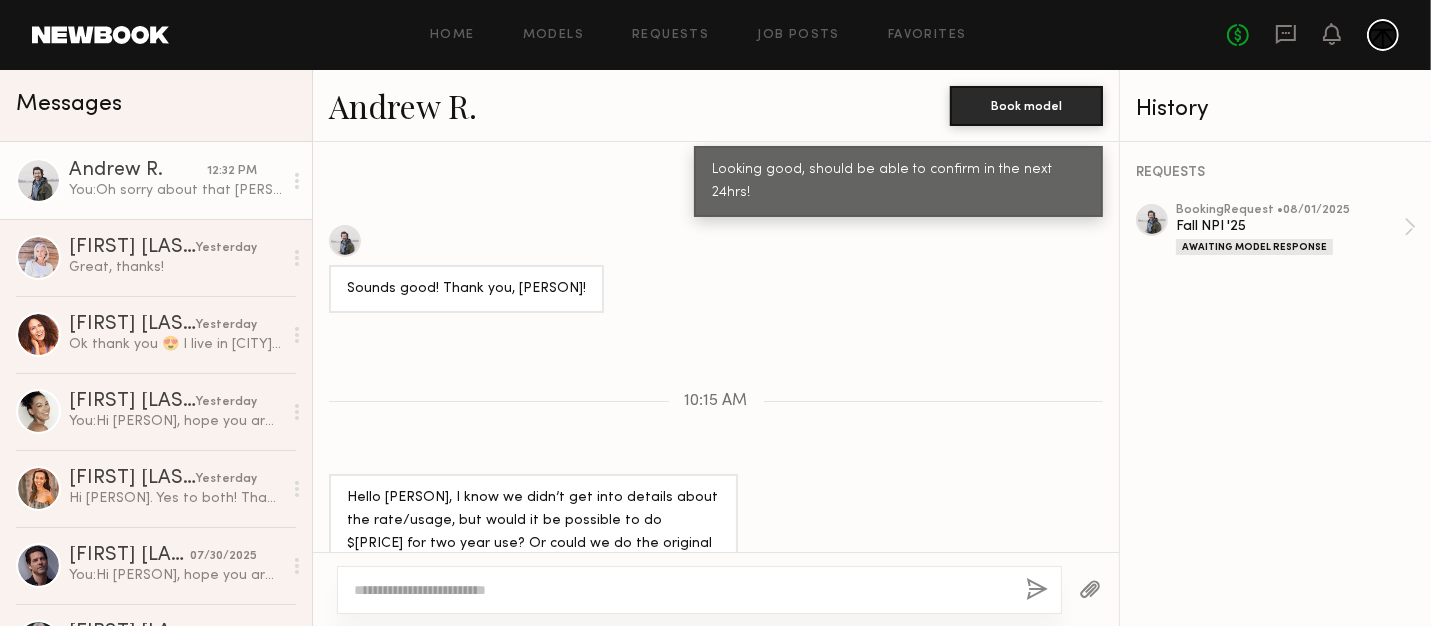 scroll, scrollTop: 2984, scrollLeft: 0, axis: vertical 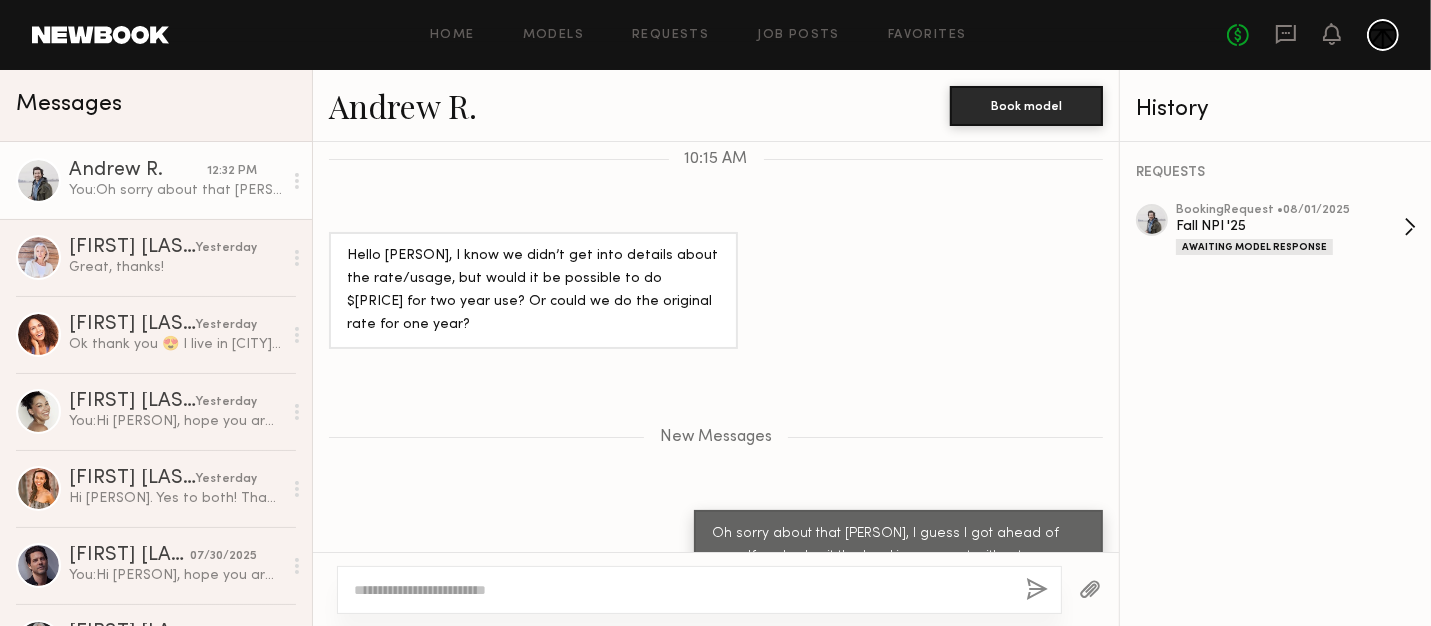 click on "Fall NPI '25" 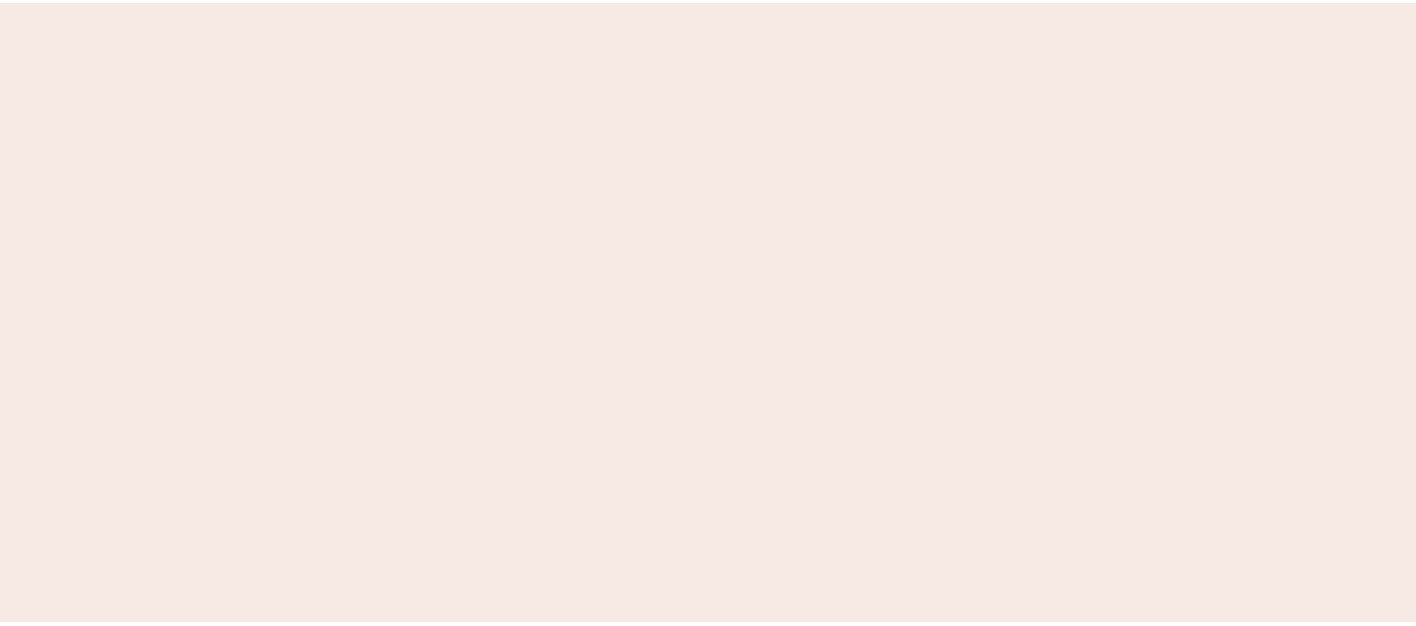scroll, scrollTop: 0, scrollLeft: 0, axis: both 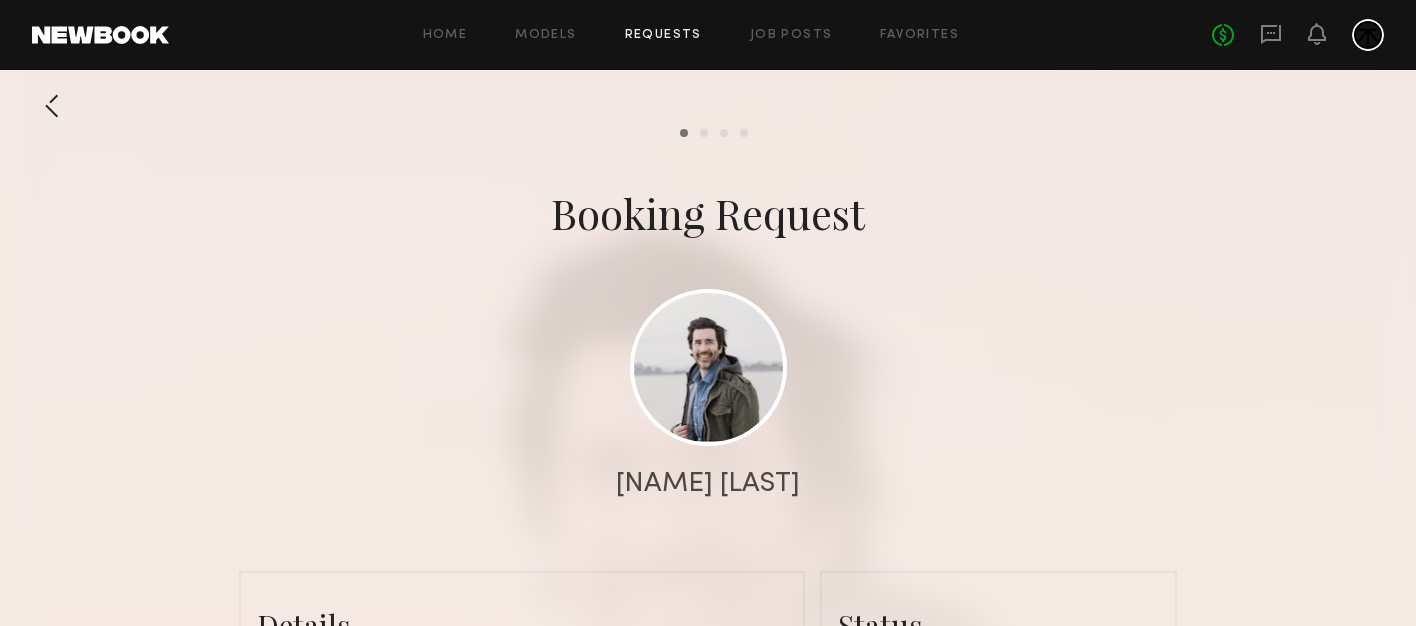 click 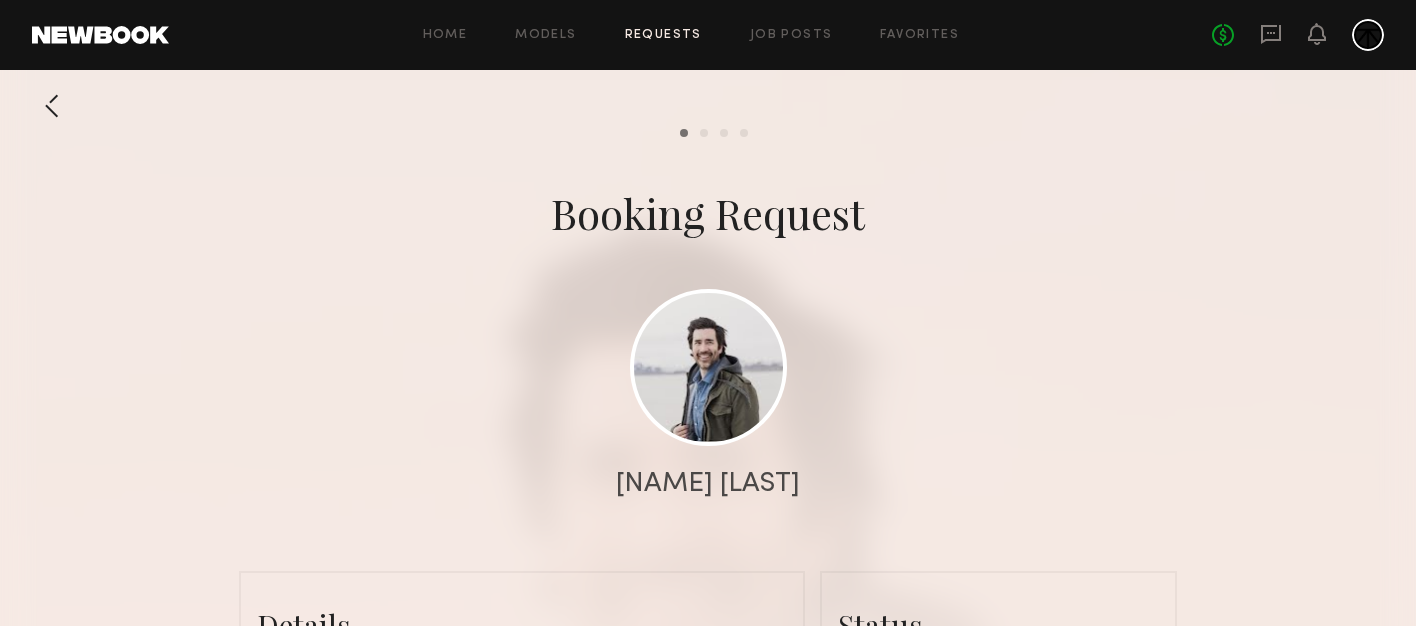 scroll, scrollTop: 426, scrollLeft: 0, axis: vertical 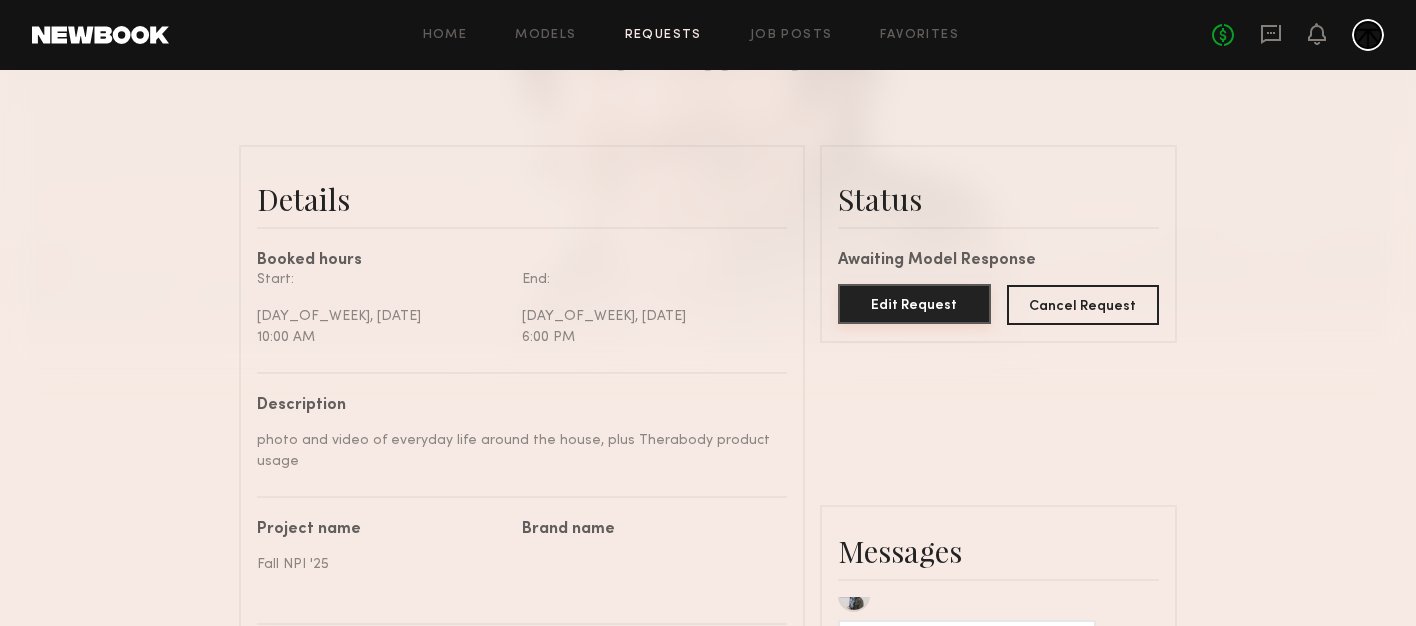 click on "Edit Request" 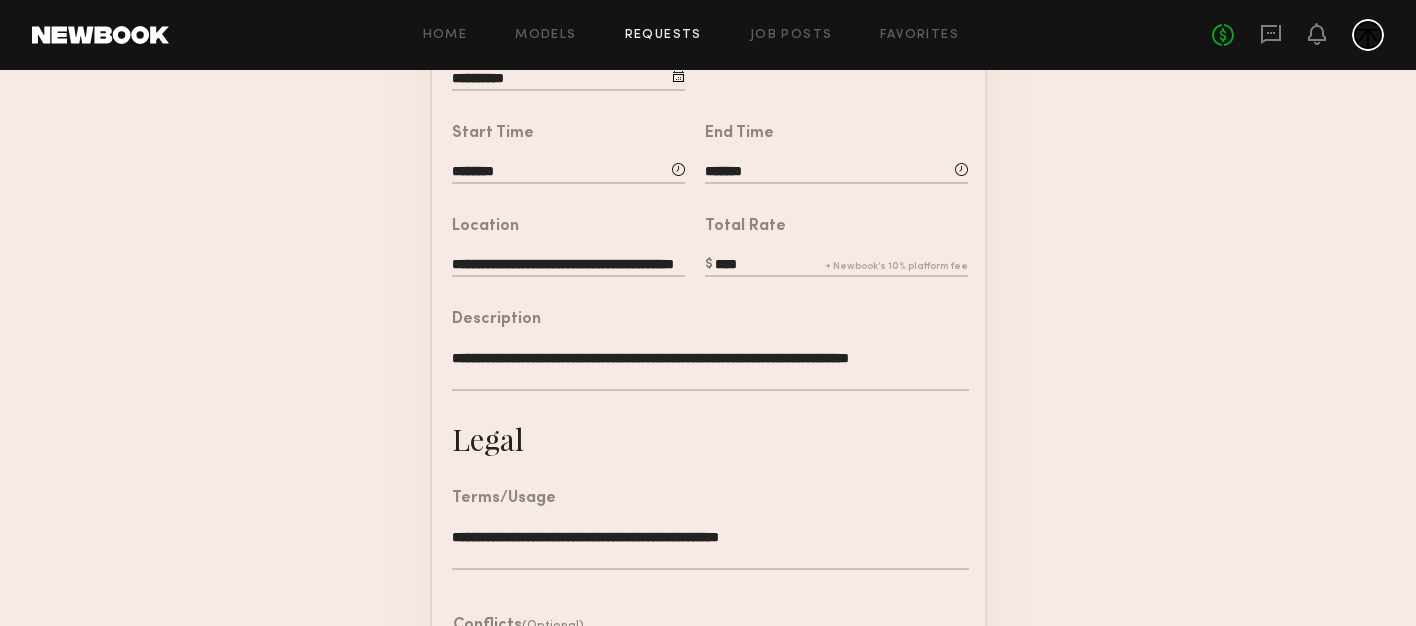 scroll, scrollTop: 435, scrollLeft: 0, axis: vertical 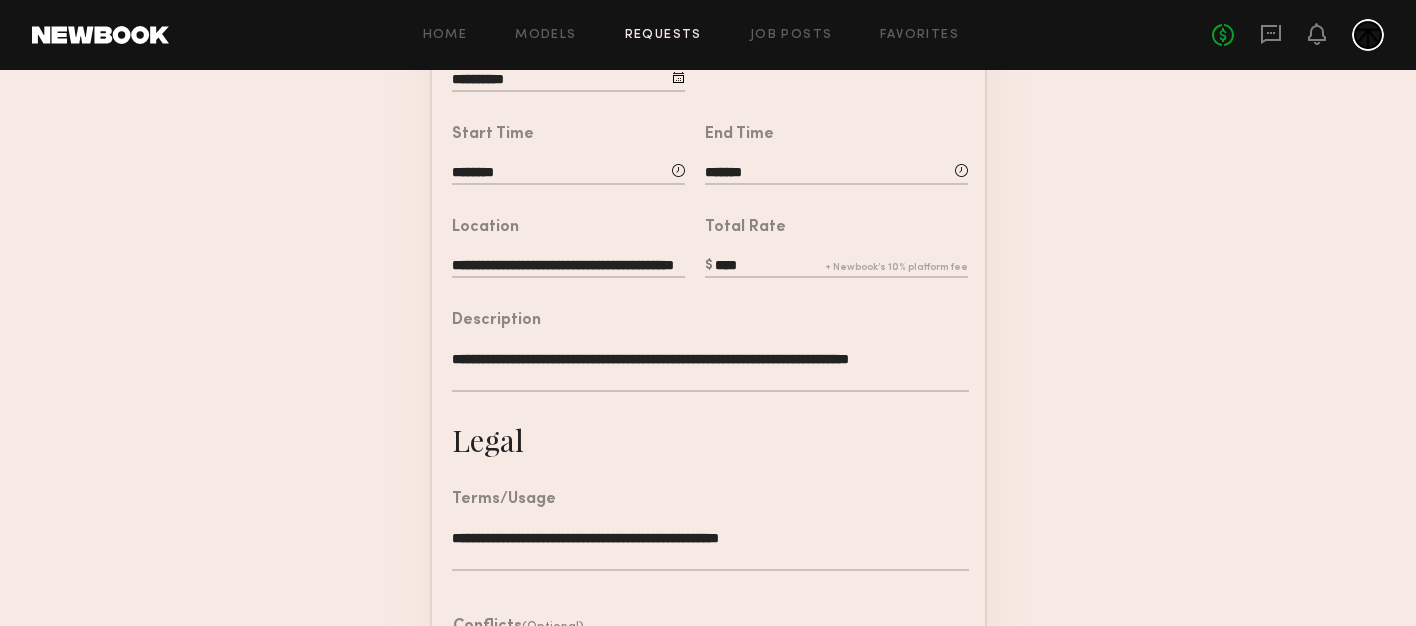click on "****" 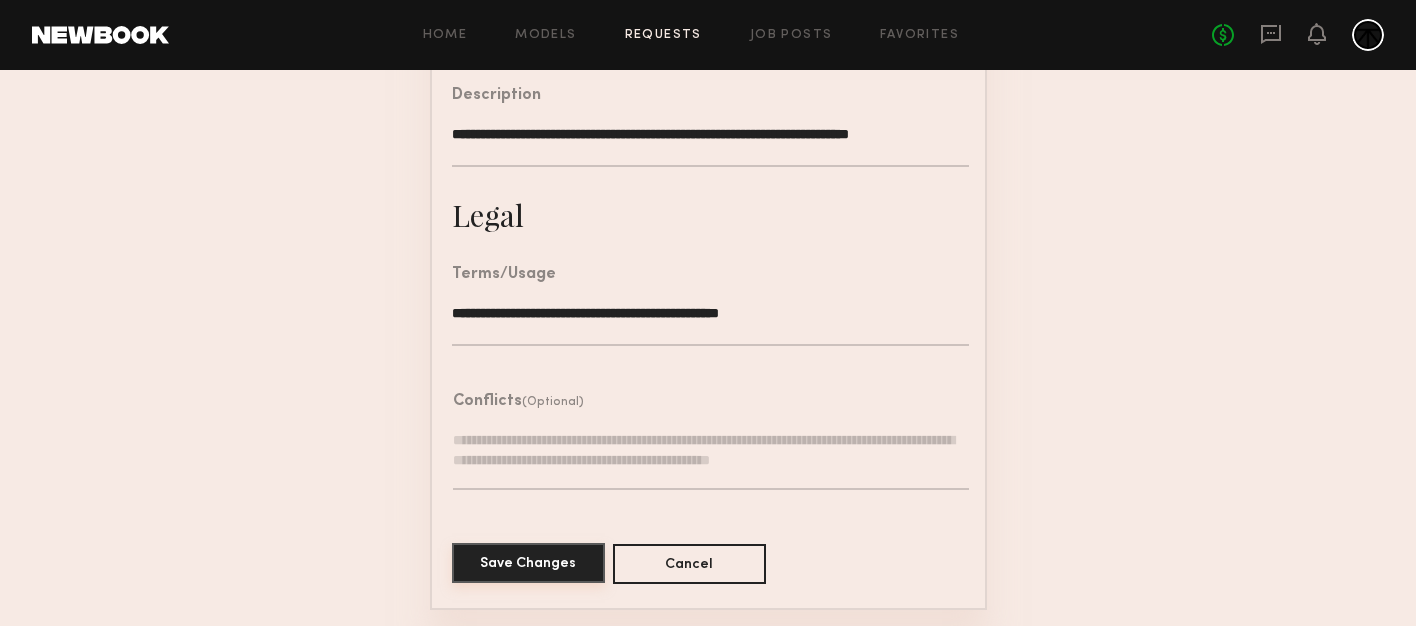 click on "Save Changes" 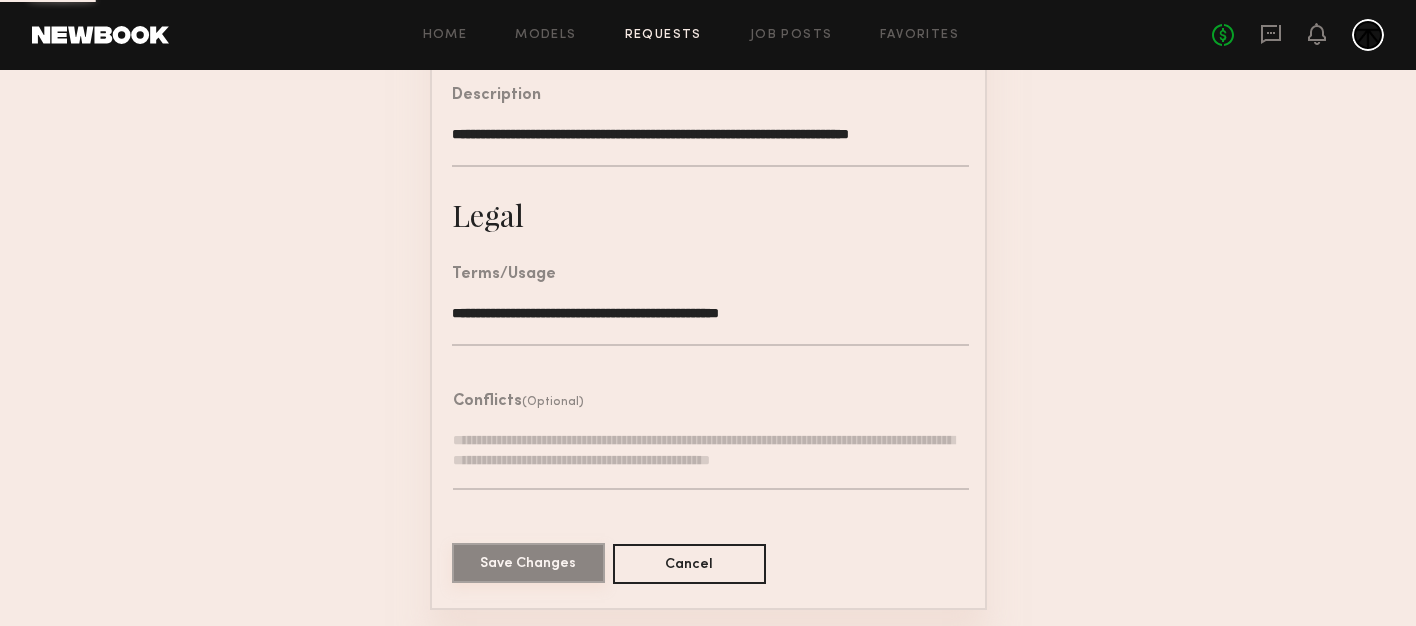 scroll, scrollTop: 0, scrollLeft: 0, axis: both 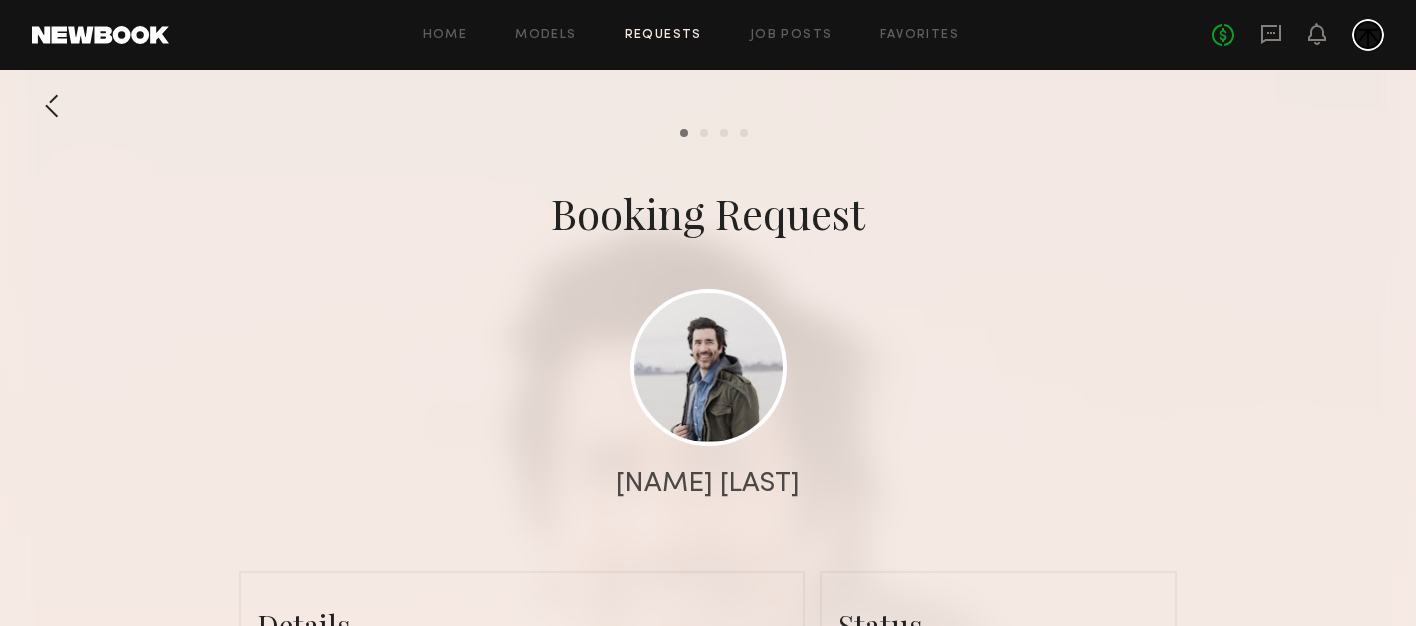 click 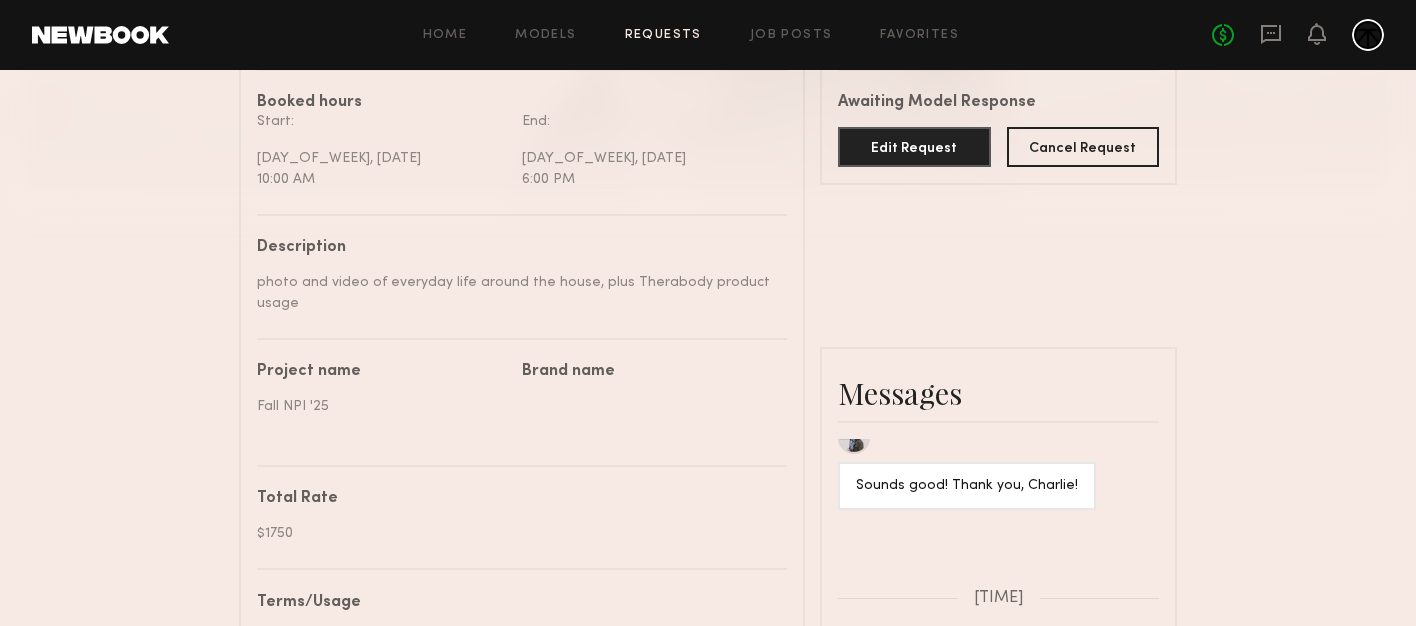 scroll, scrollTop: 0, scrollLeft: 0, axis: both 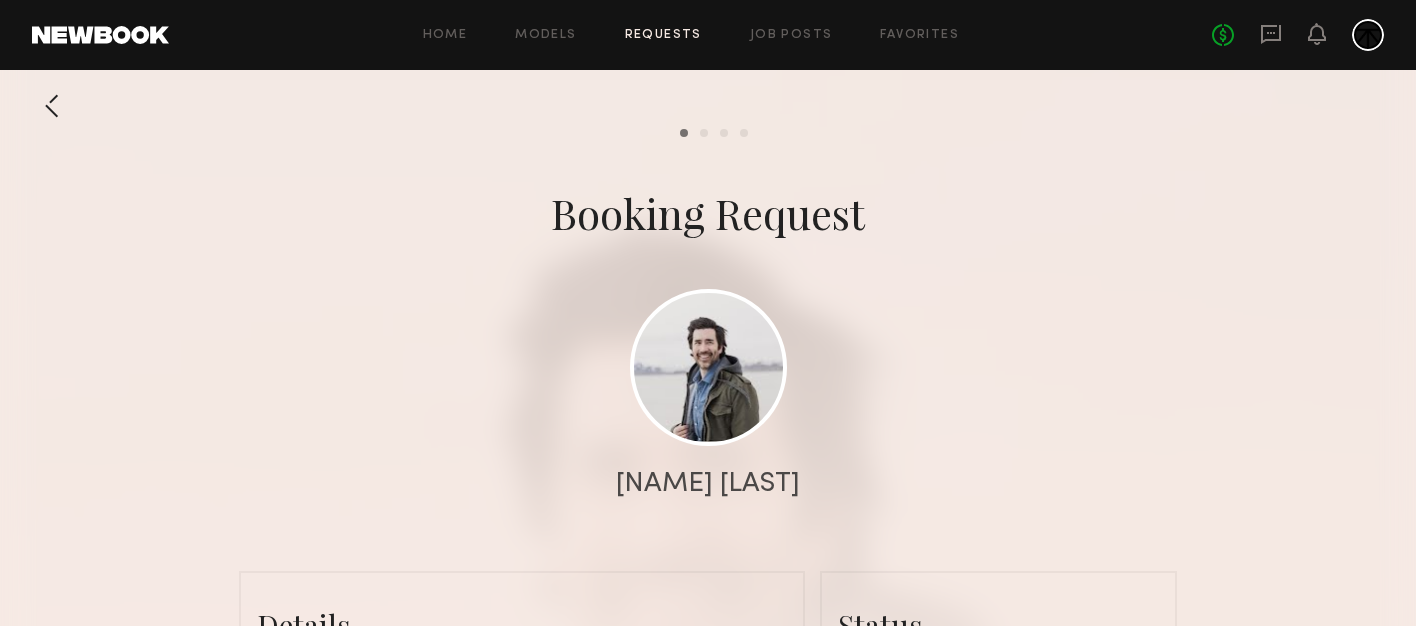 click 